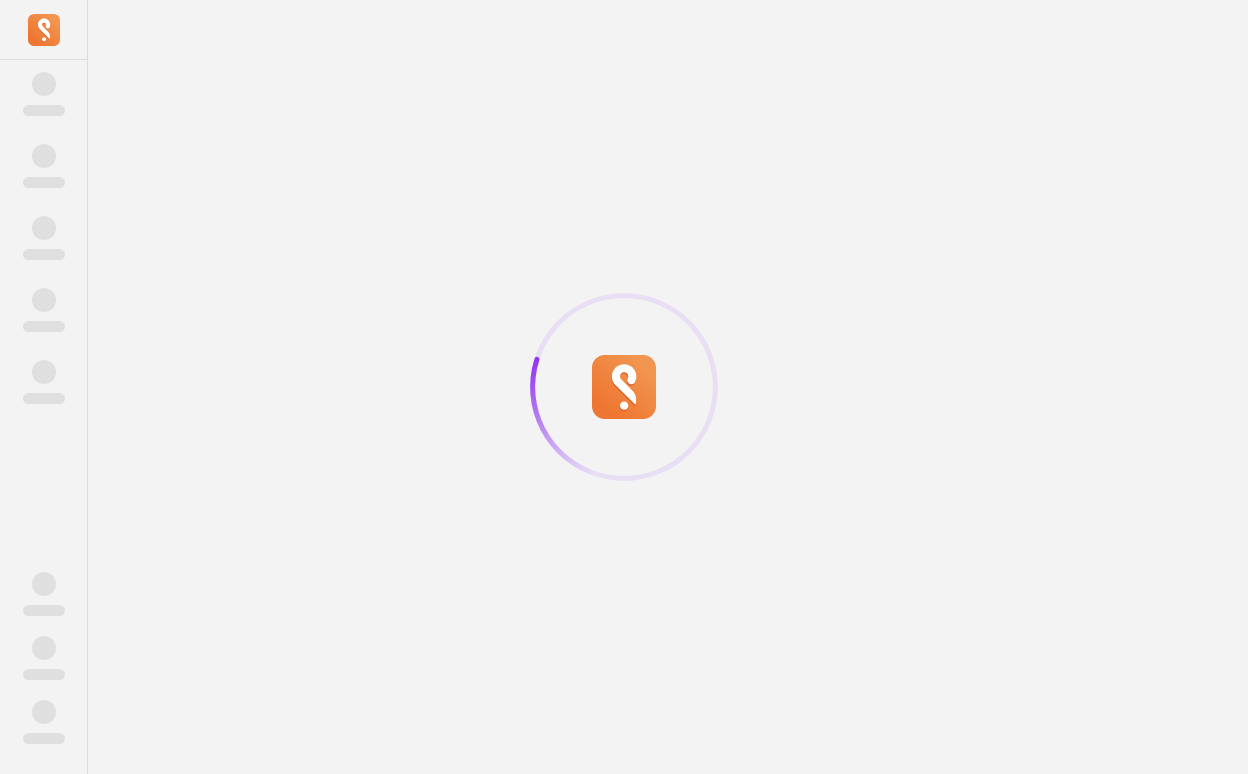 scroll, scrollTop: 0, scrollLeft: 0, axis: both 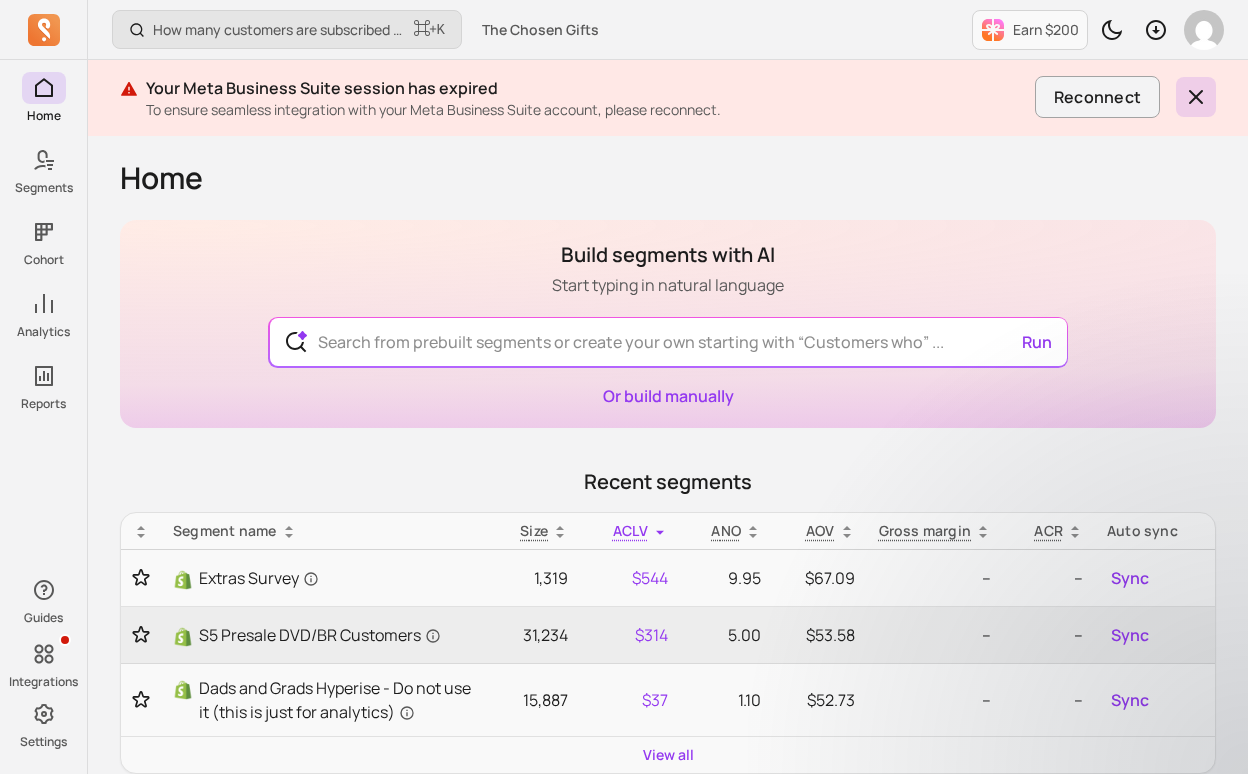 click 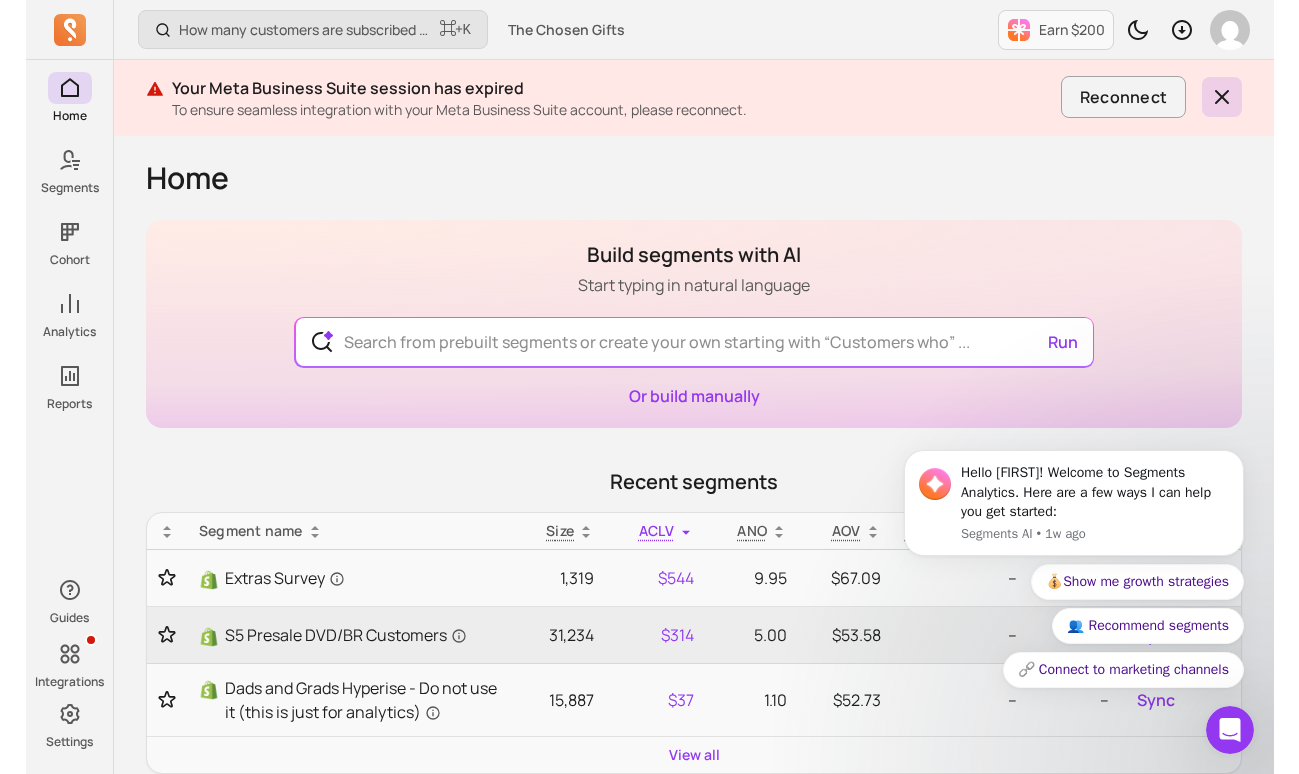 scroll, scrollTop: 0, scrollLeft: 0, axis: both 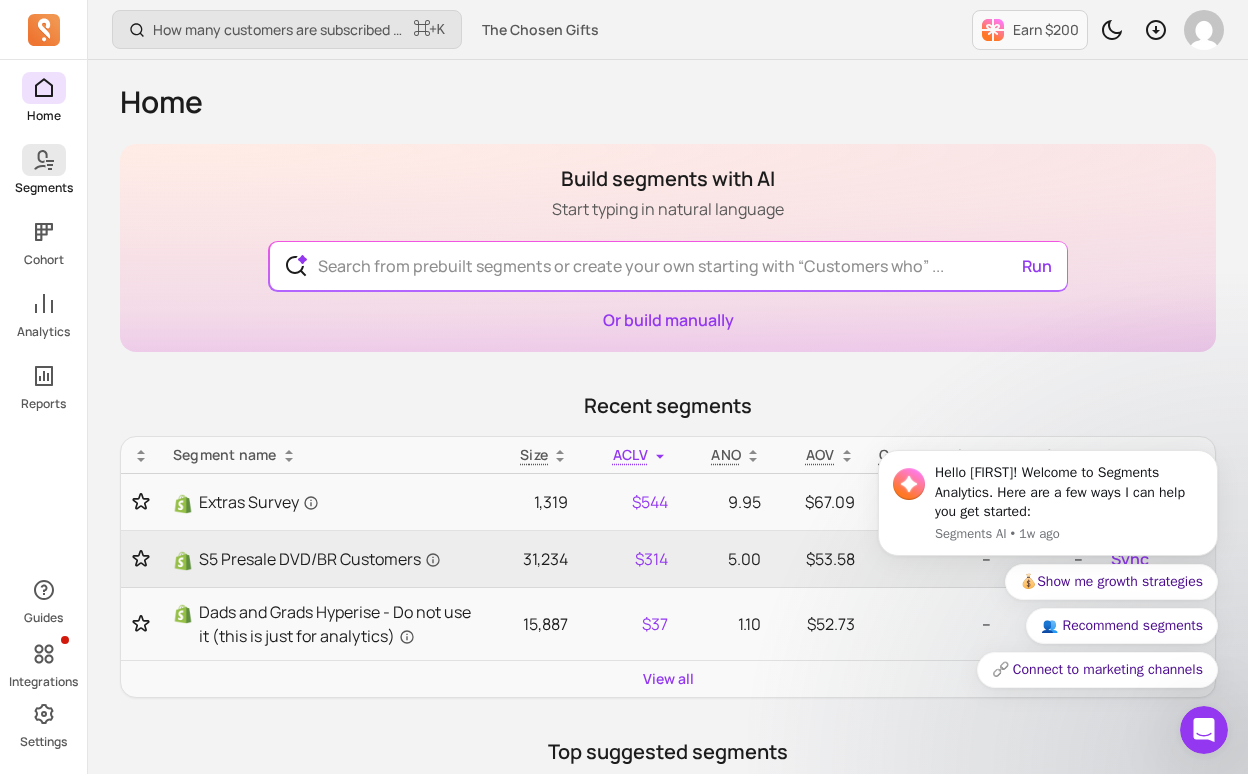 click on "Segments" at bounding box center [44, 188] 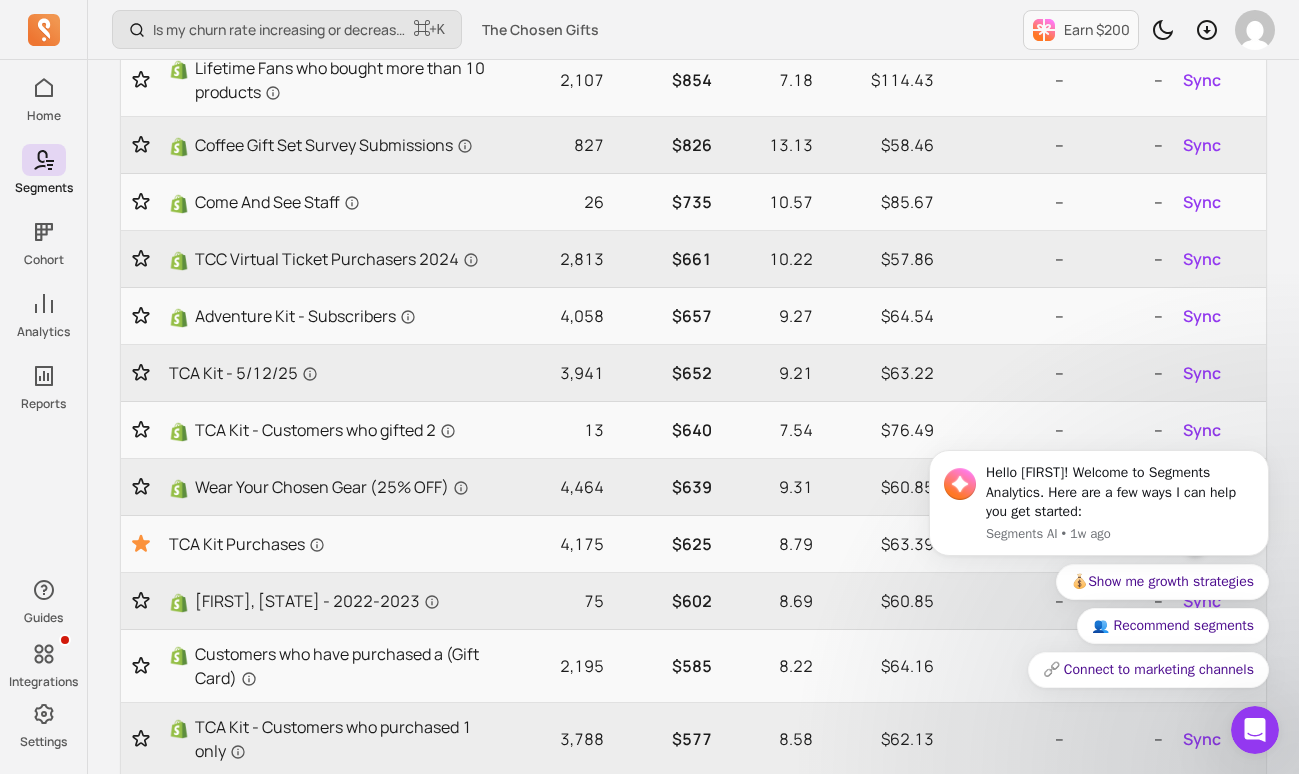 scroll, scrollTop: 1235, scrollLeft: 0, axis: vertical 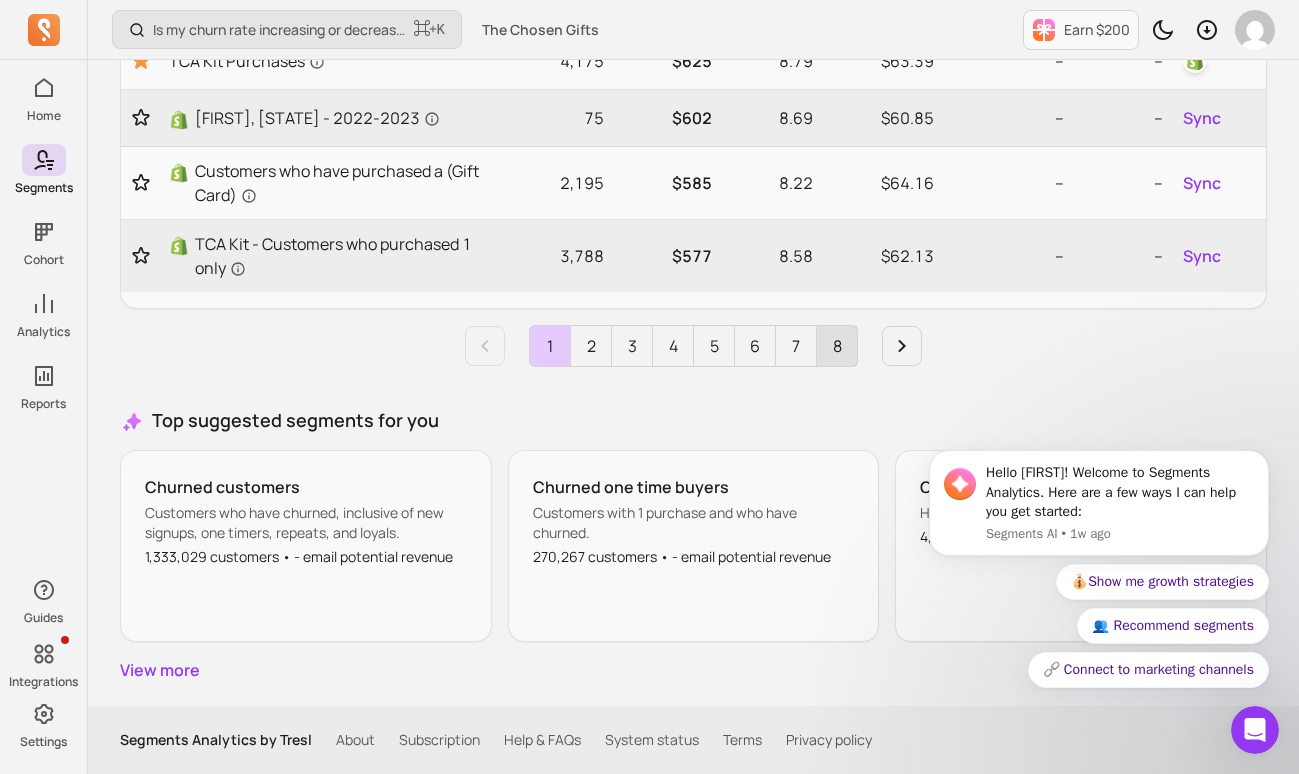 click on "8" at bounding box center (837, 346) 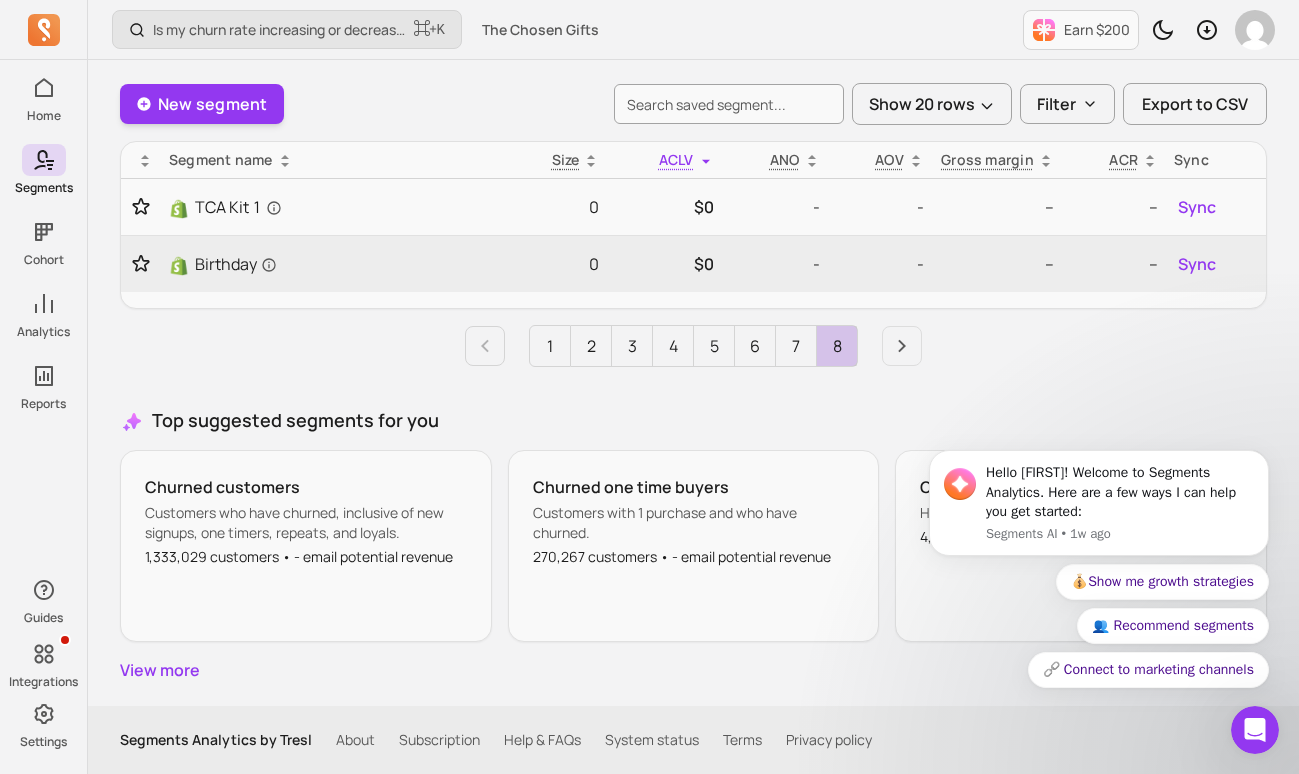 scroll, scrollTop: 0, scrollLeft: 0, axis: both 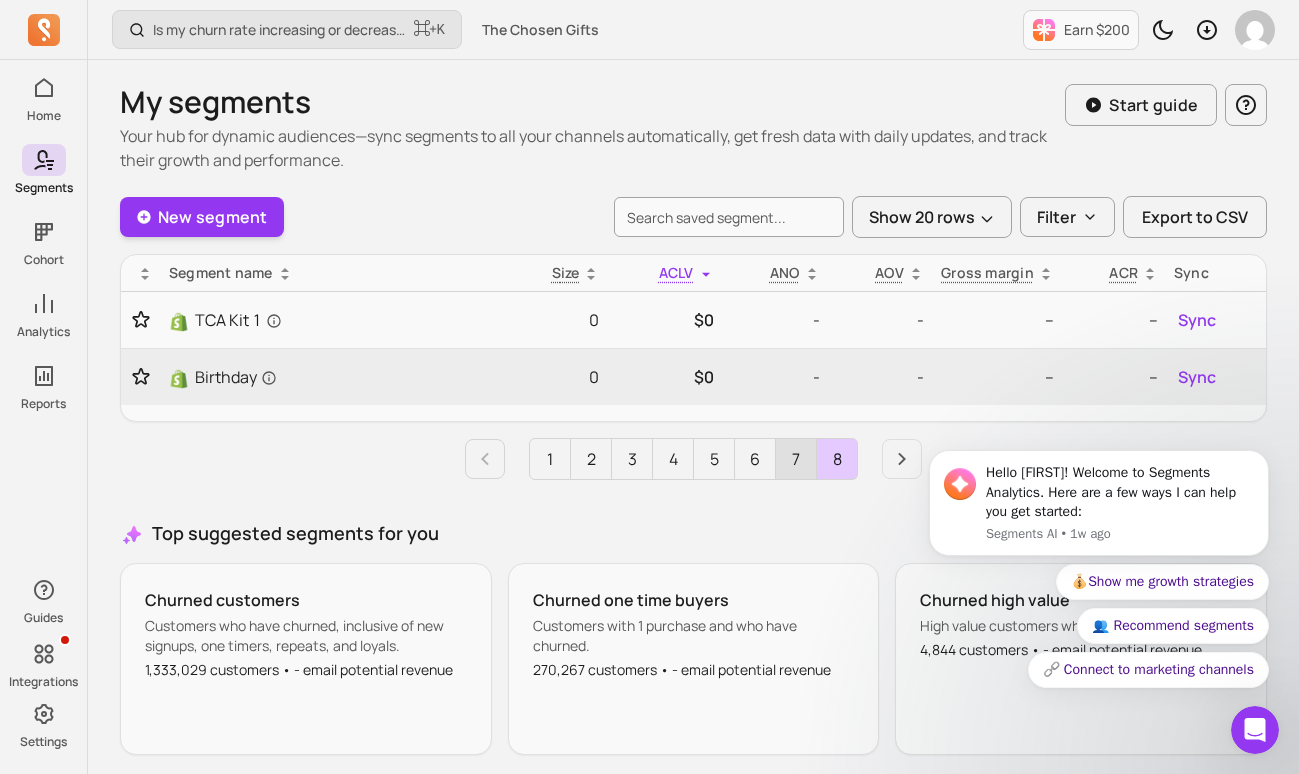 click on "7" at bounding box center (796, 459) 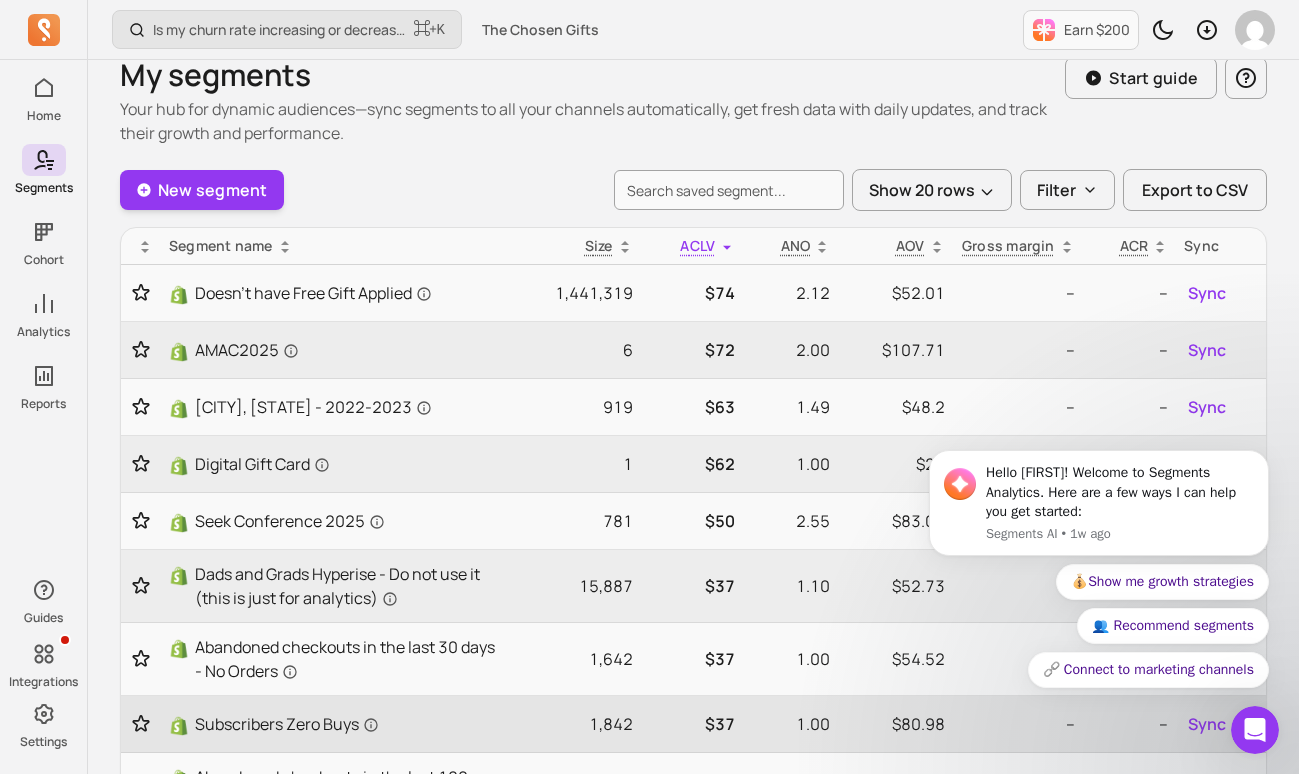 scroll, scrollTop: 1187, scrollLeft: 0, axis: vertical 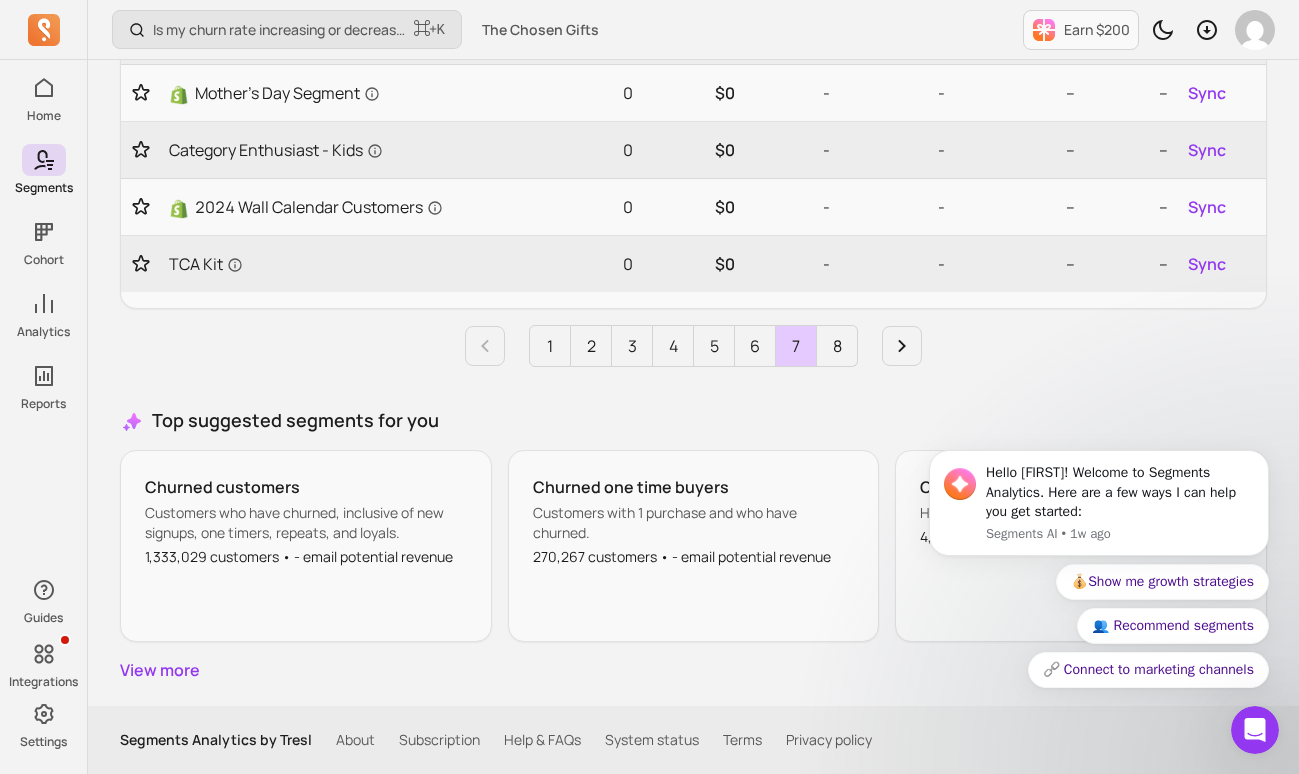 click on "1 2 3 4 5 6 7 8" at bounding box center (693, 346) 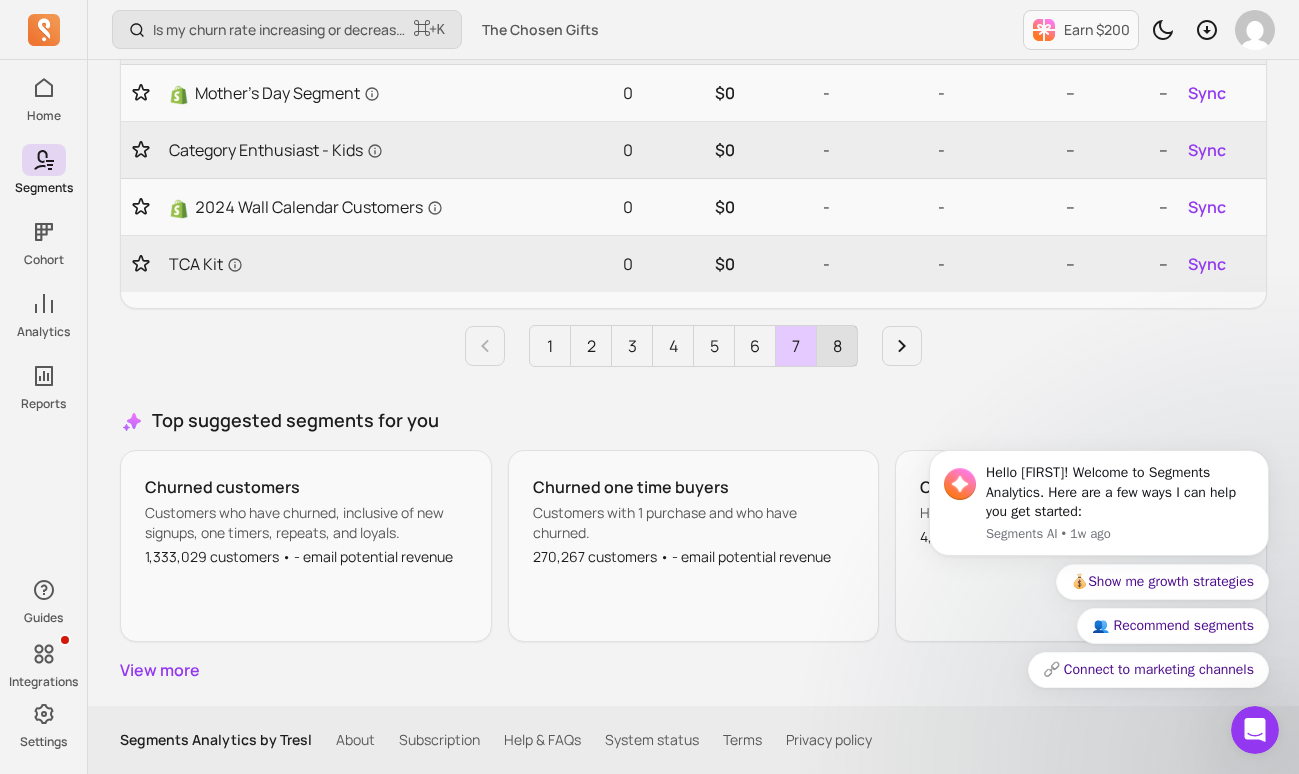 click on "8" at bounding box center (837, 346) 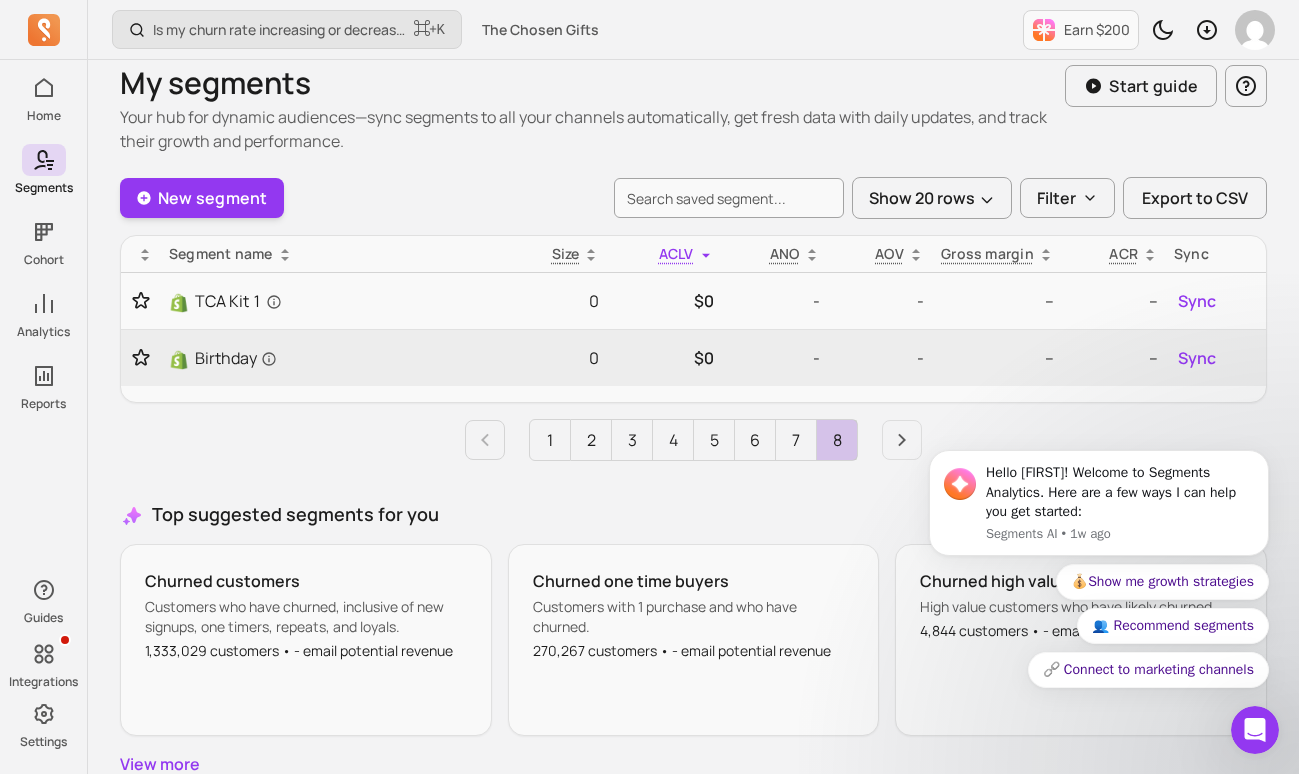 scroll, scrollTop: 0, scrollLeft: 0, axis: both 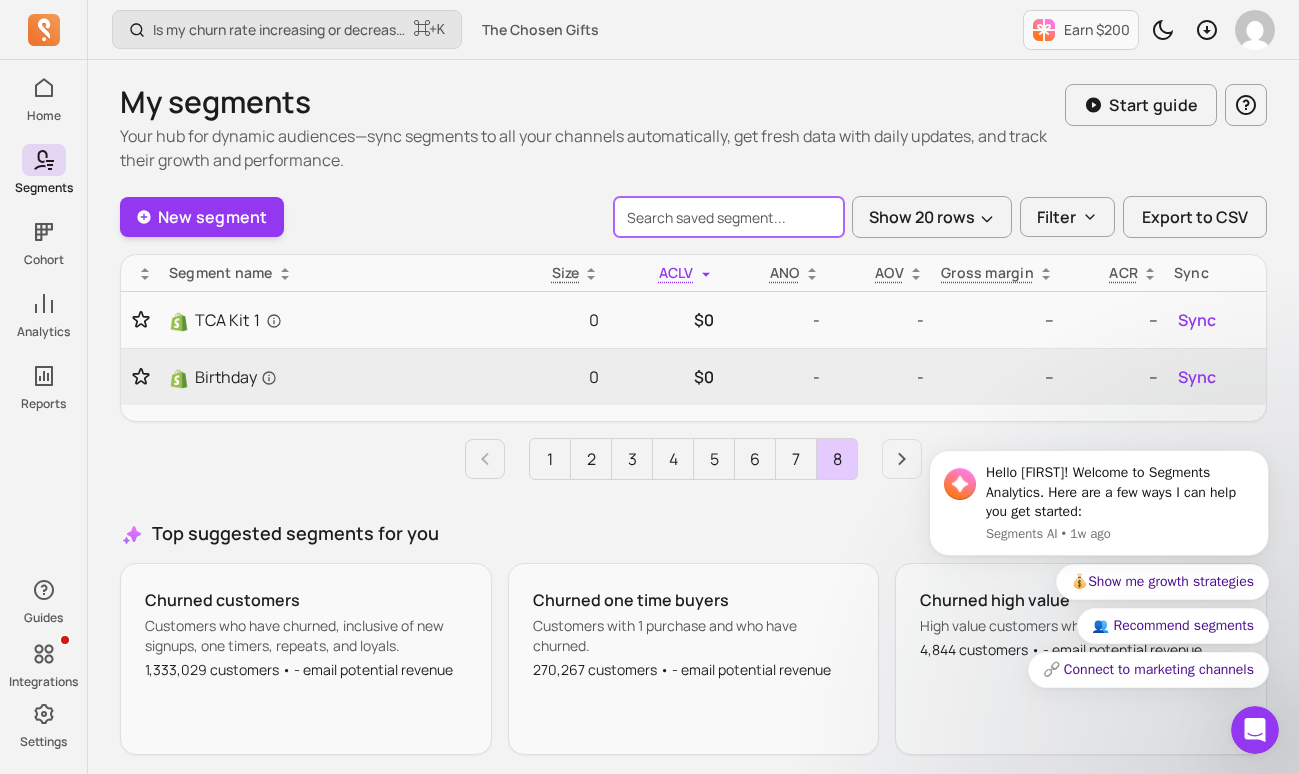 click at bounding box center (729, 217) 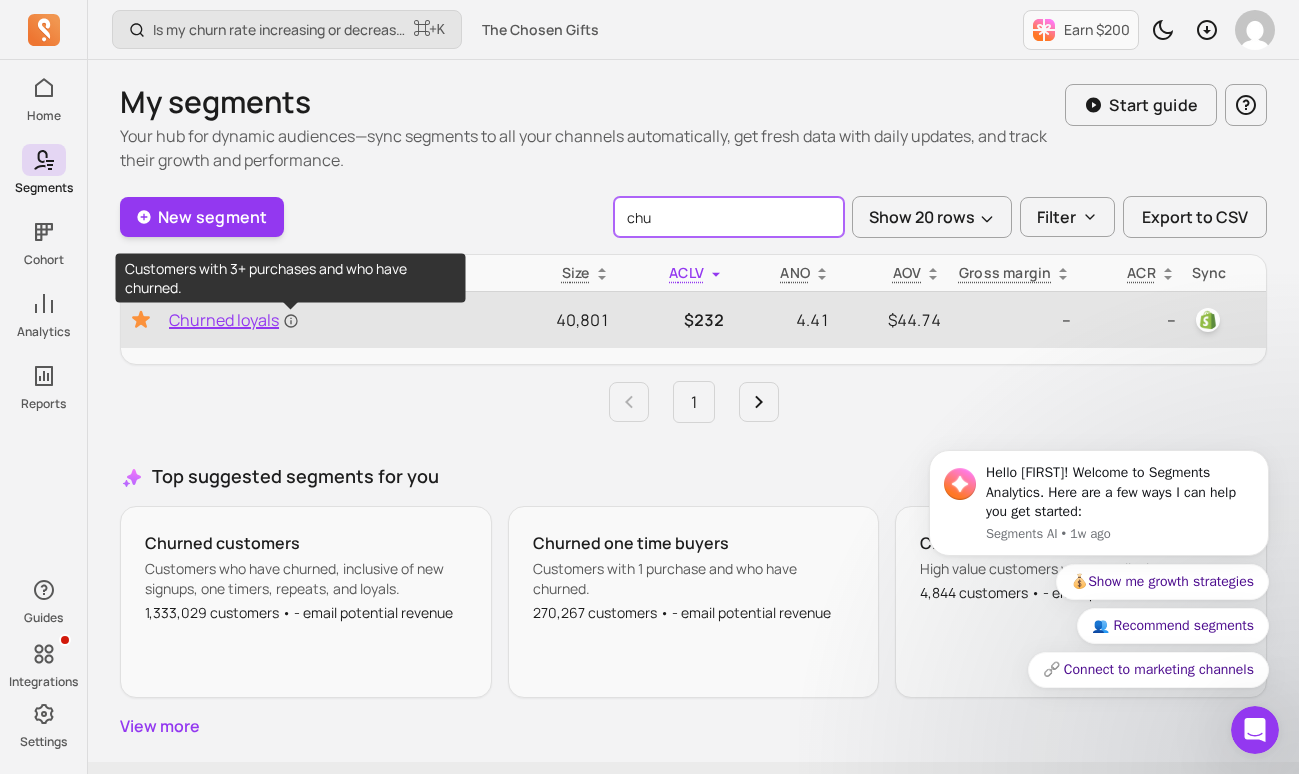 type on "chu" 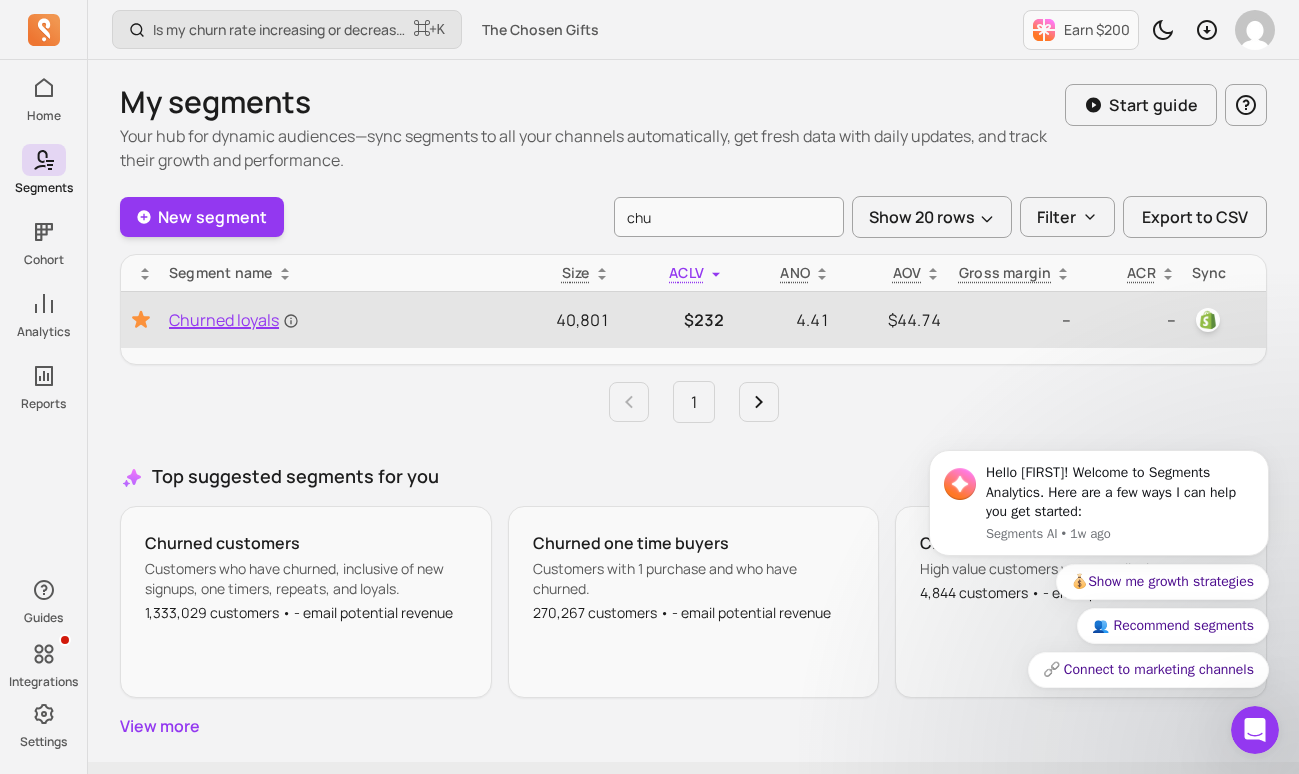 click on "Churned loyals" at bounding box center (234, 320) 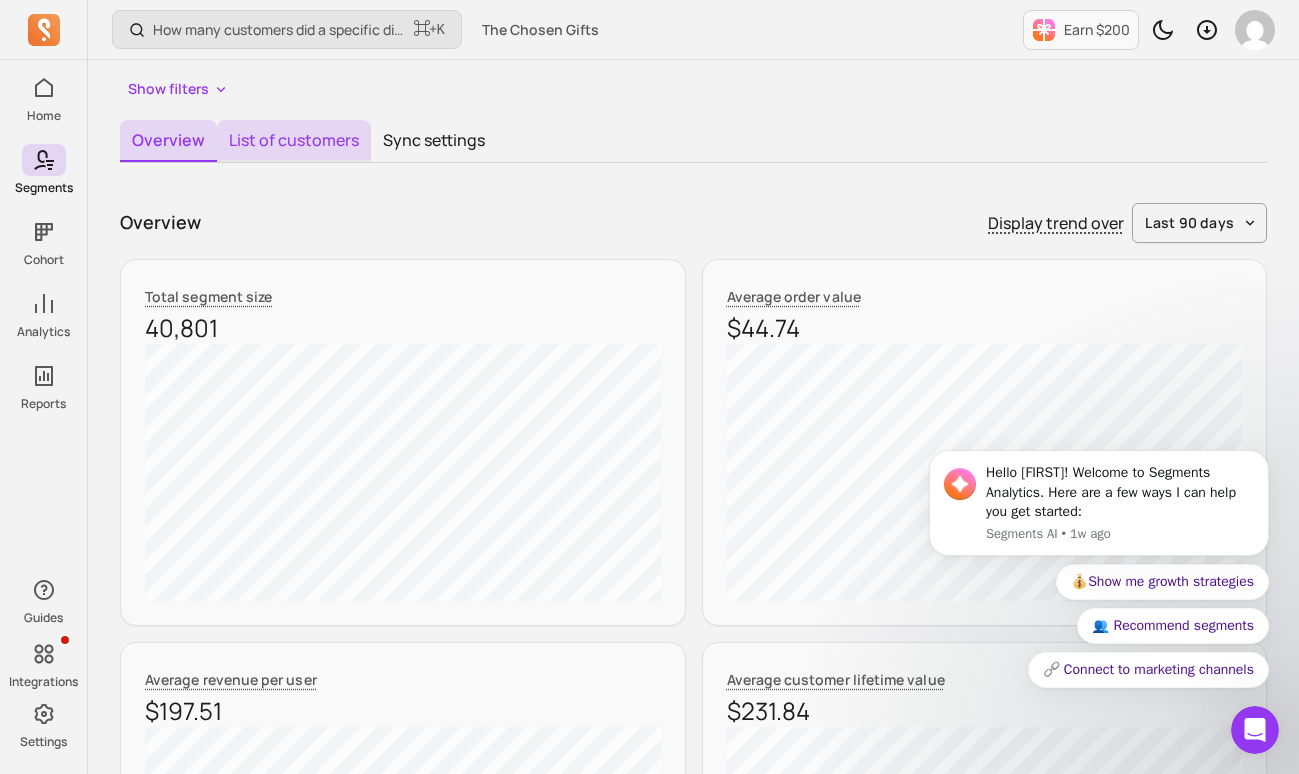 scroll, scrollTop: 15, scrollLeft: 0, axis: vertical 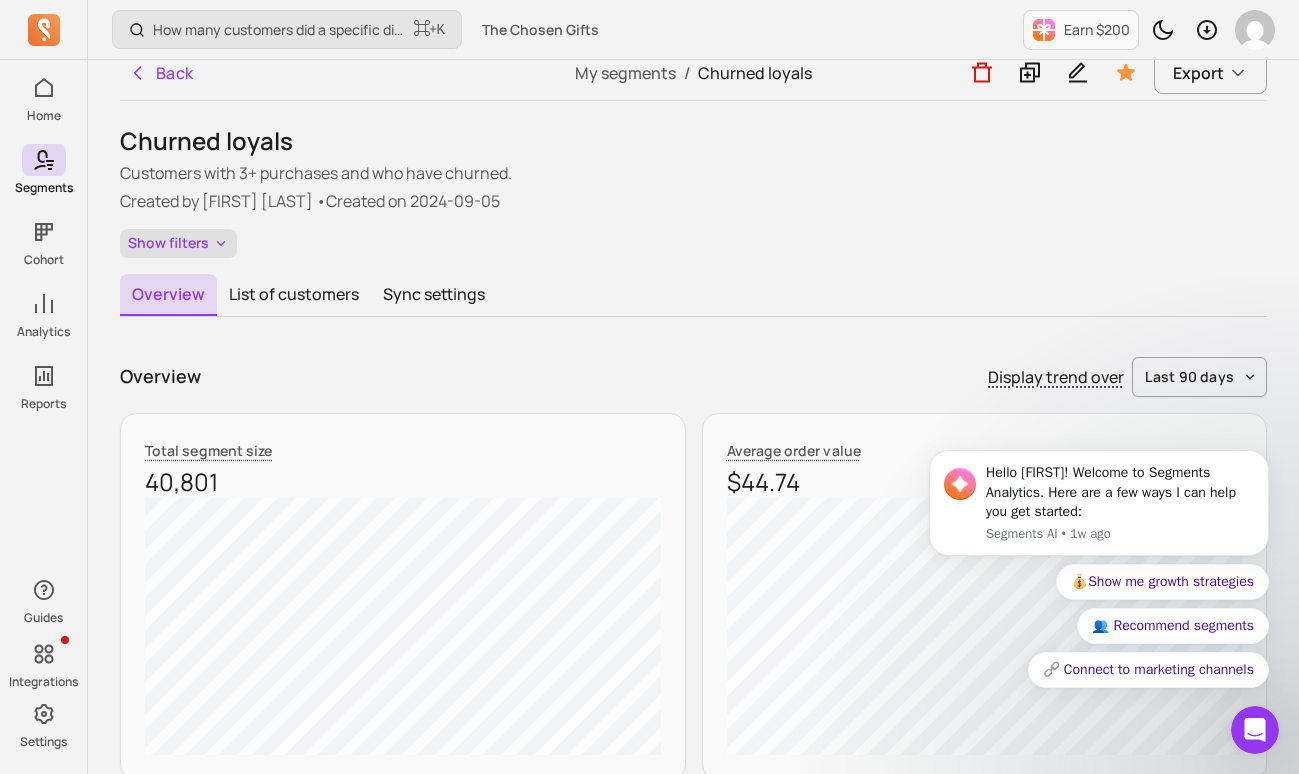 click on "Show filters" at bounding box center (178, 243) 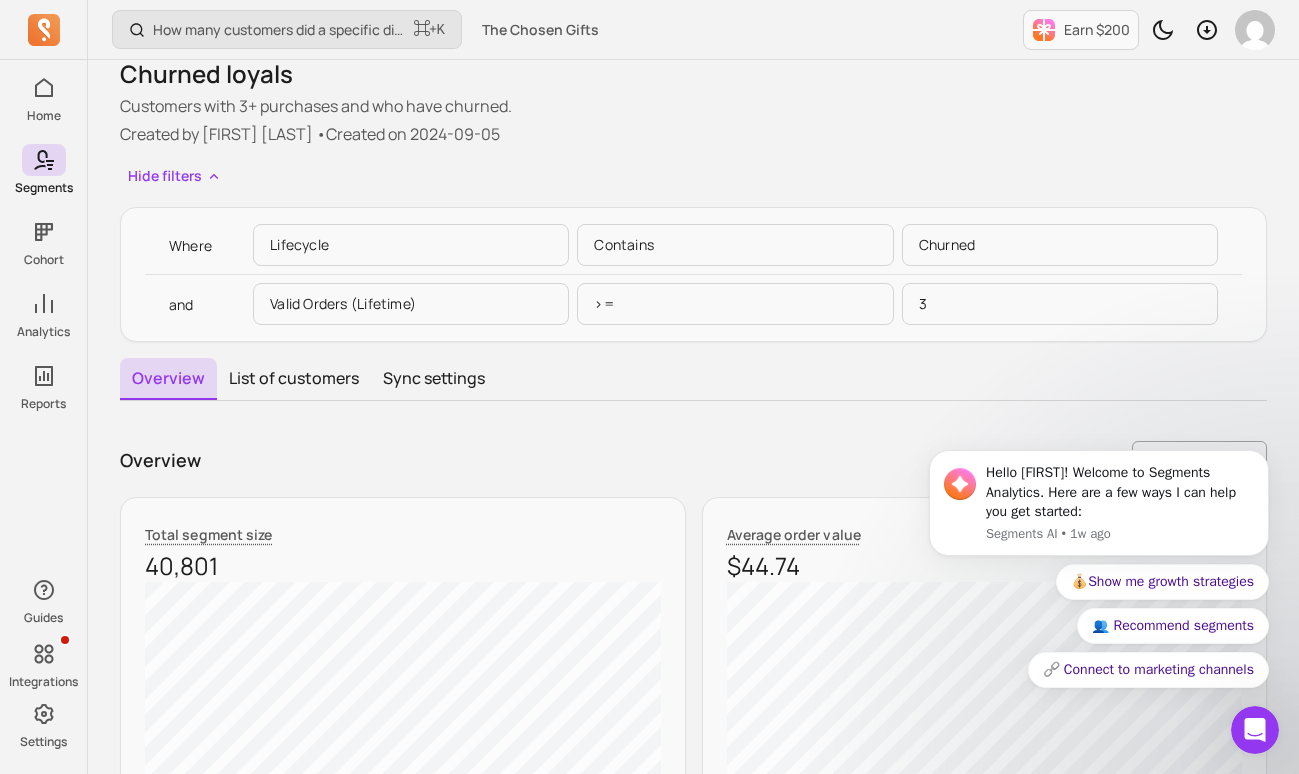 scroll, scrollTop: 86, scrollLeft: 0, axis: vertical 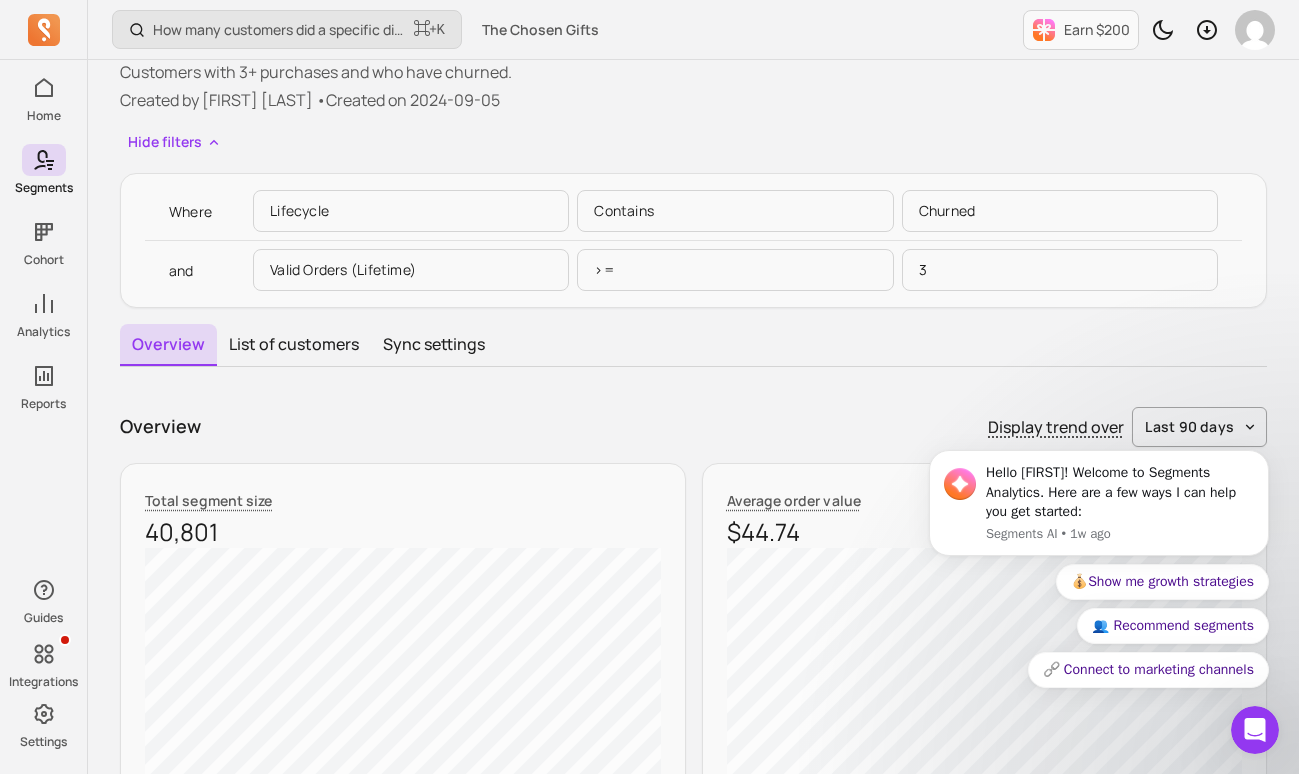 click on "churned" at bounding box center [1060, 211] 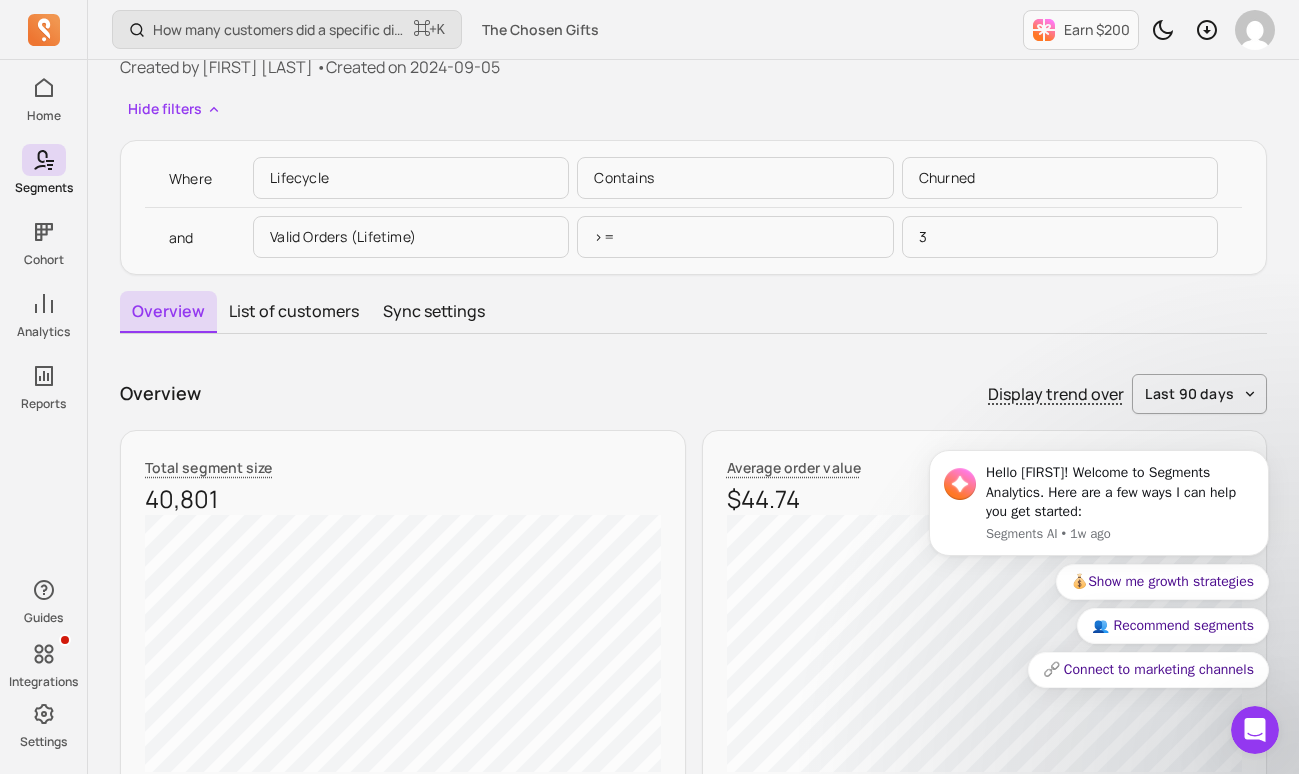 scroll, scrollTop: 42, scrollLeft: 0, axis: vertical 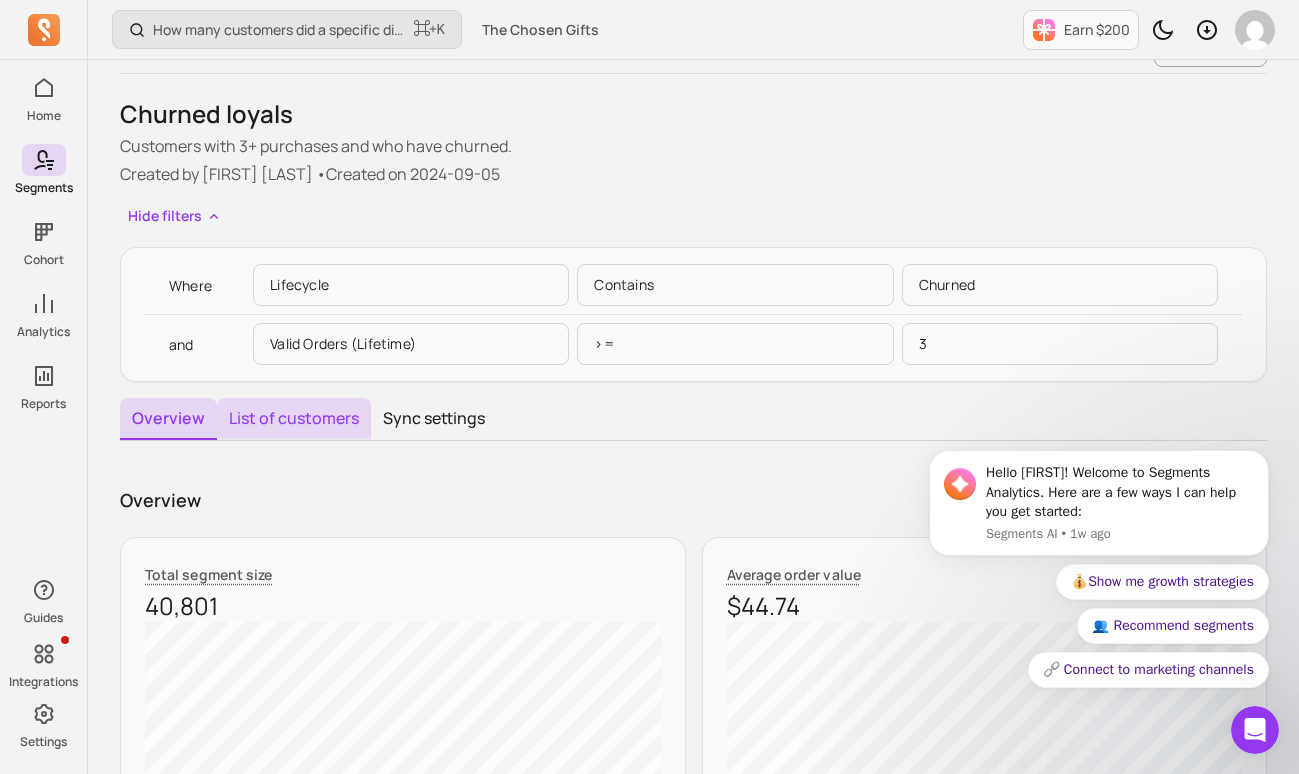 click on "List of customers" at bounding box center [294, 419] 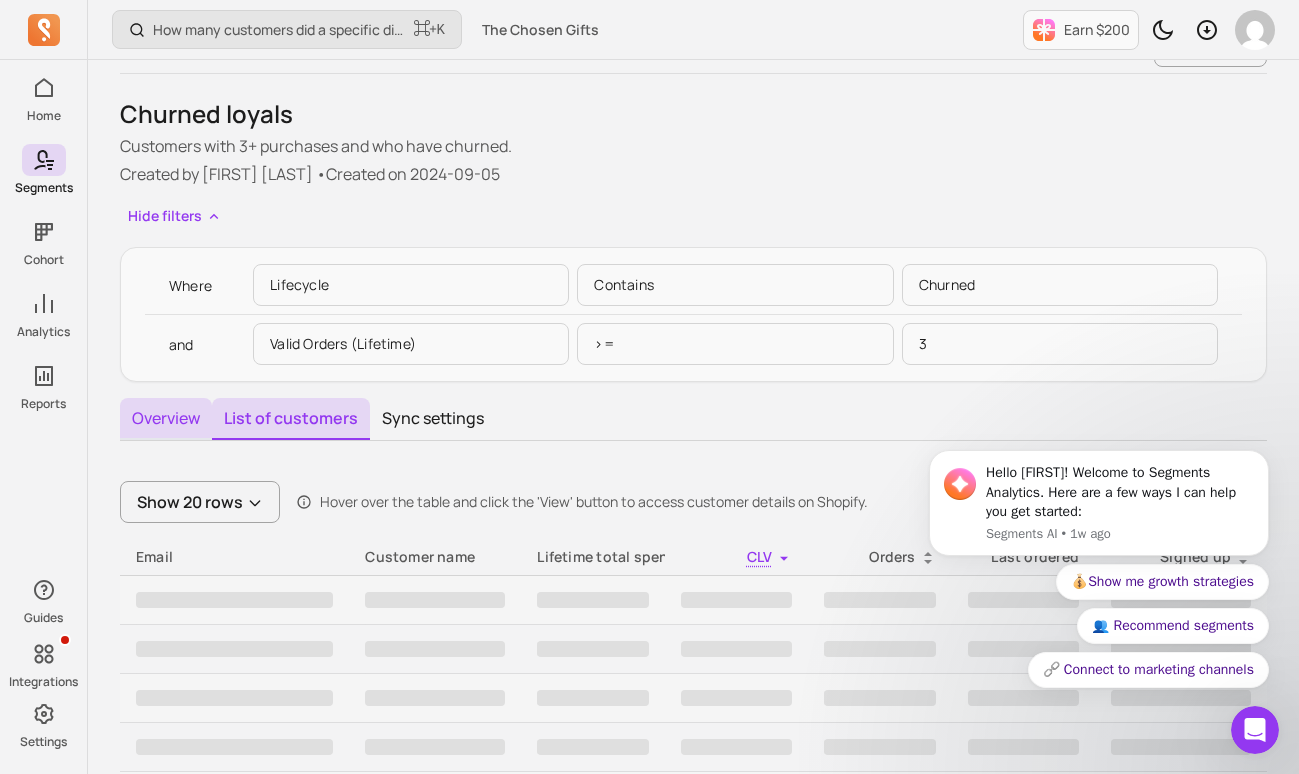 click on "Overview" at bounding box center (166, 419) 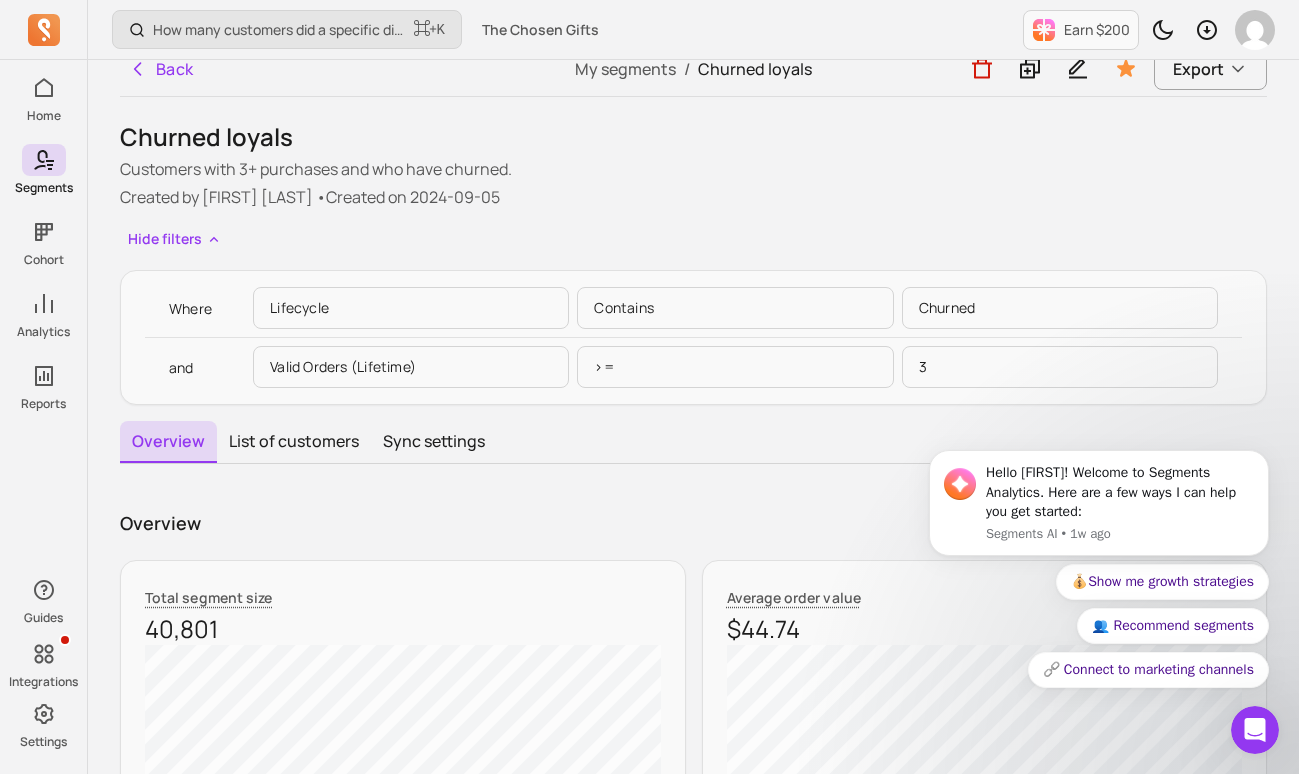 scroll, scrollTop: 0, scrollLeft: 0, axis: both 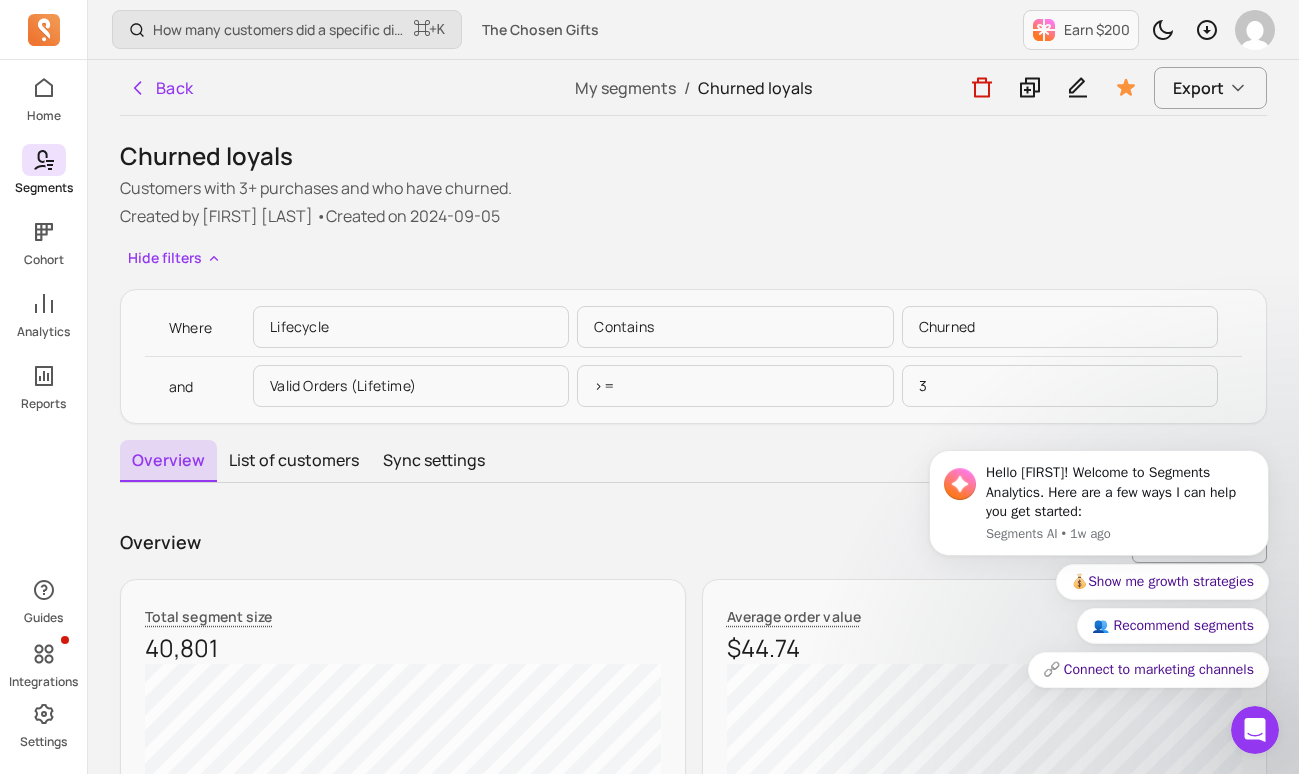 click 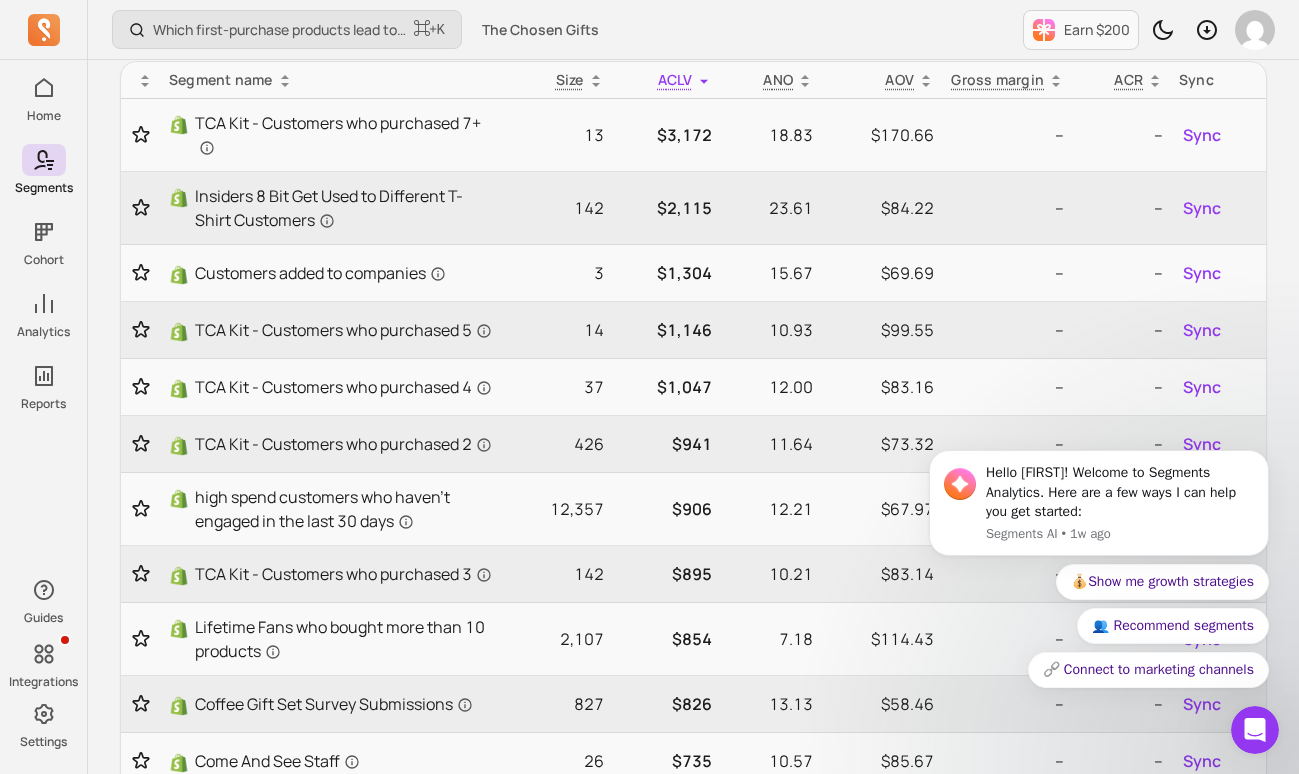 scroll, scrollTop: 195, scrollLeft: 0, axis: vertical 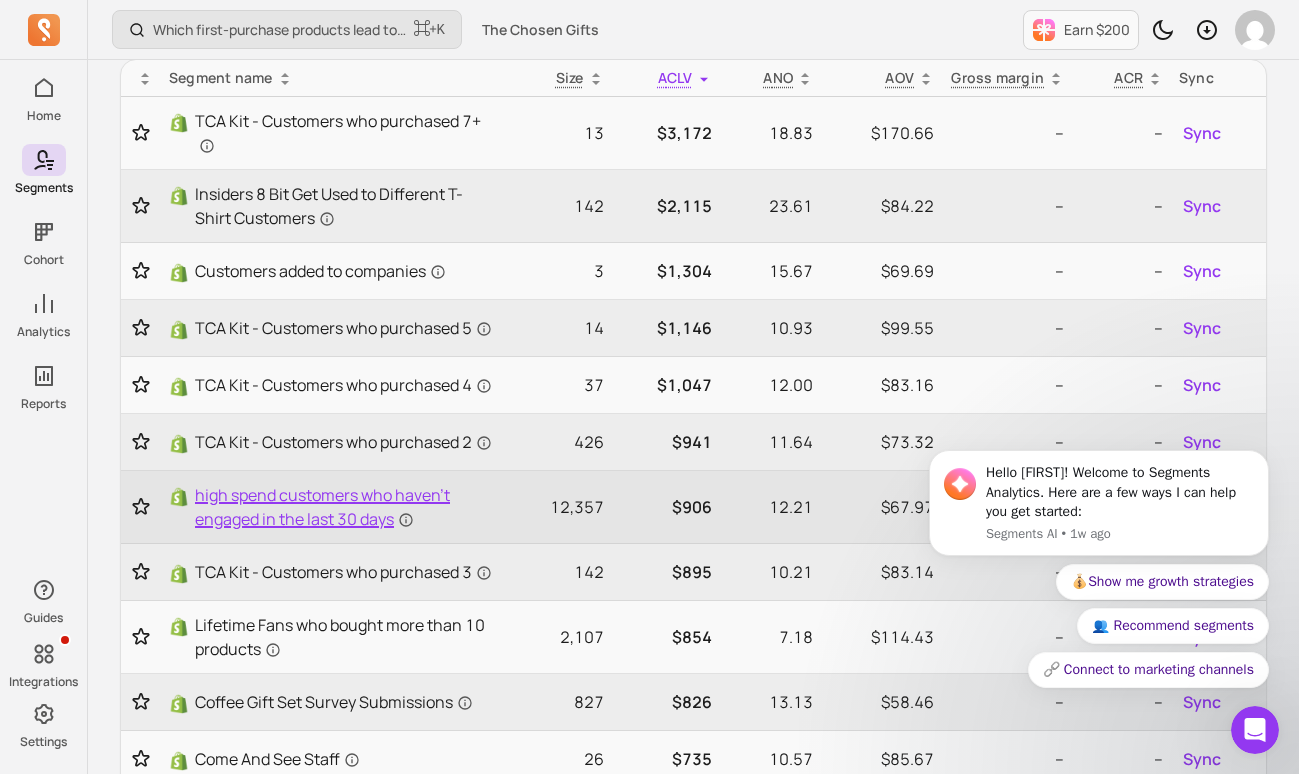 click on "high spend customers who haven't engaged in the last 30 days" at bounding box center (346, 507) 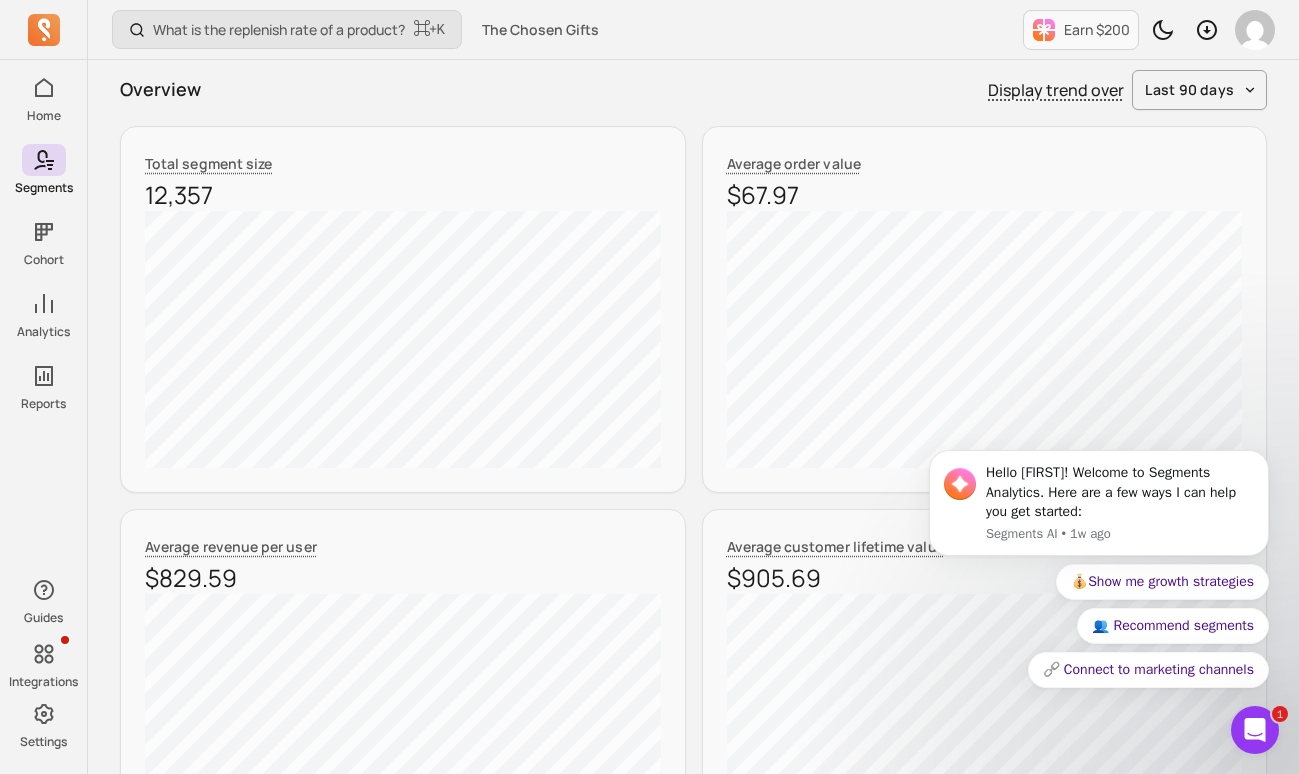 scroll, scrollTop: 141, scrollLeft: 0, axis: vertical 